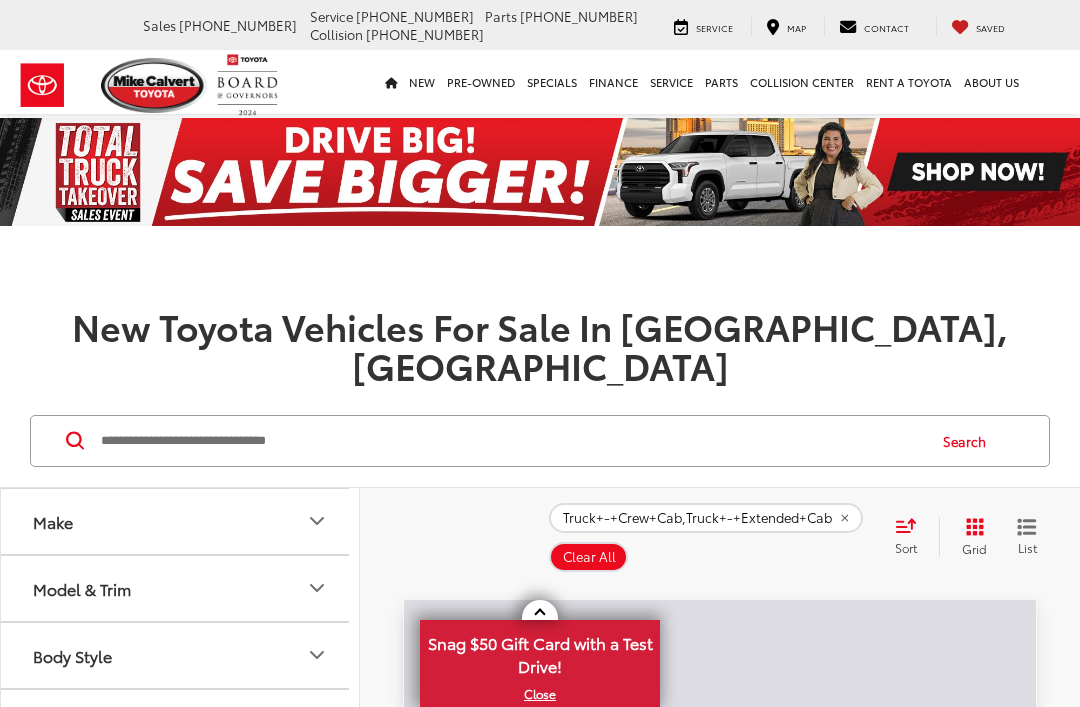 scroll, scrollTop: 0, scrollLeft: 0, axis: both 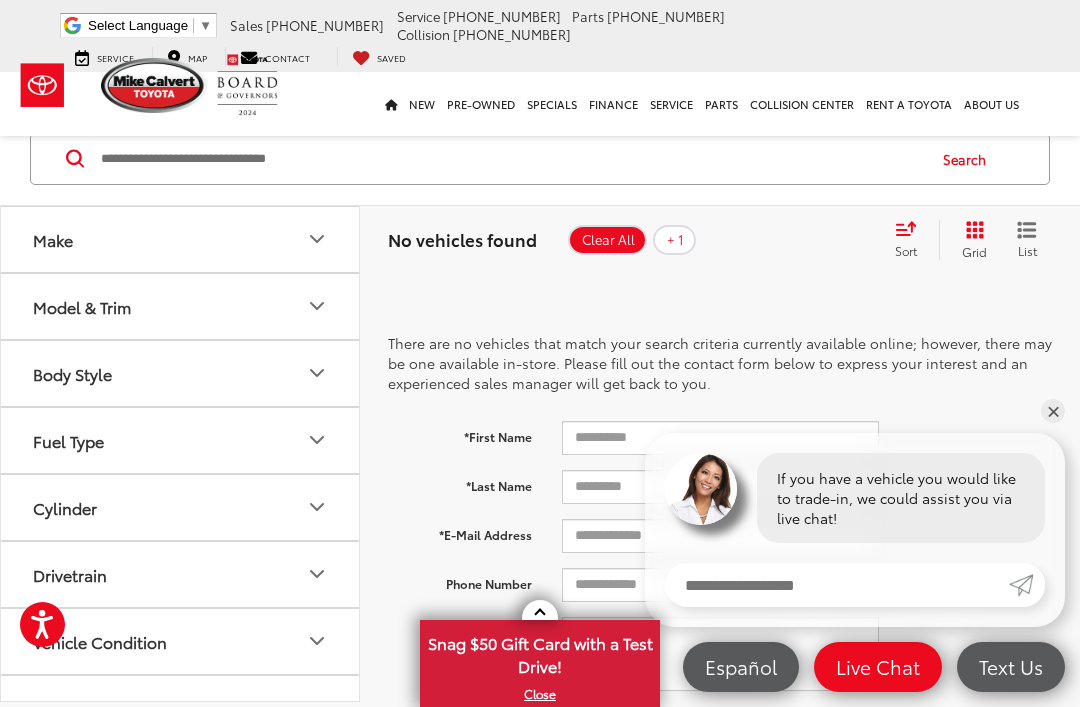 click on "Make" at bounding box center [181, 239] 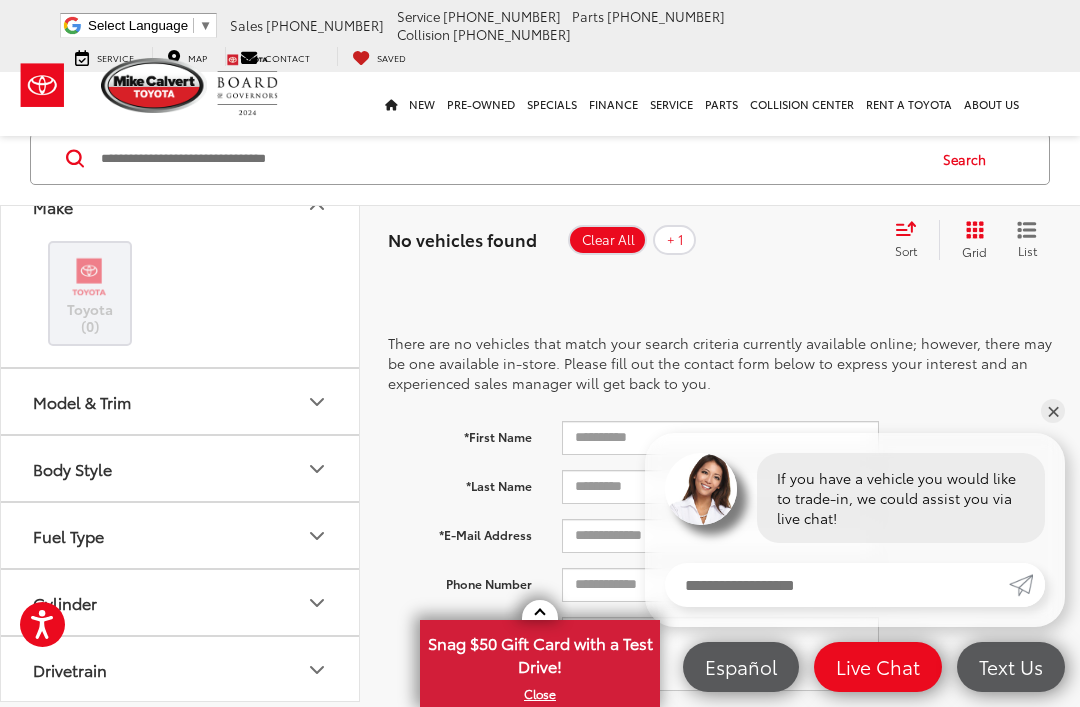 scroll, scrollTop: 39, scrollLeft: 0, axis: vertical 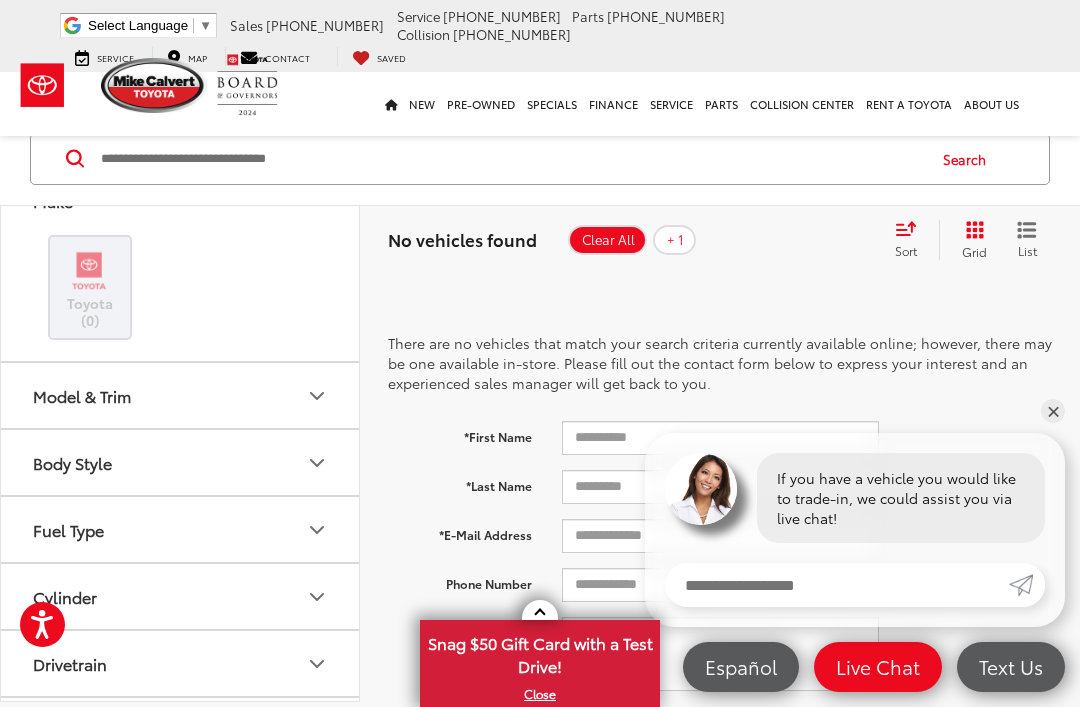 click at bounding box center (89, 271) 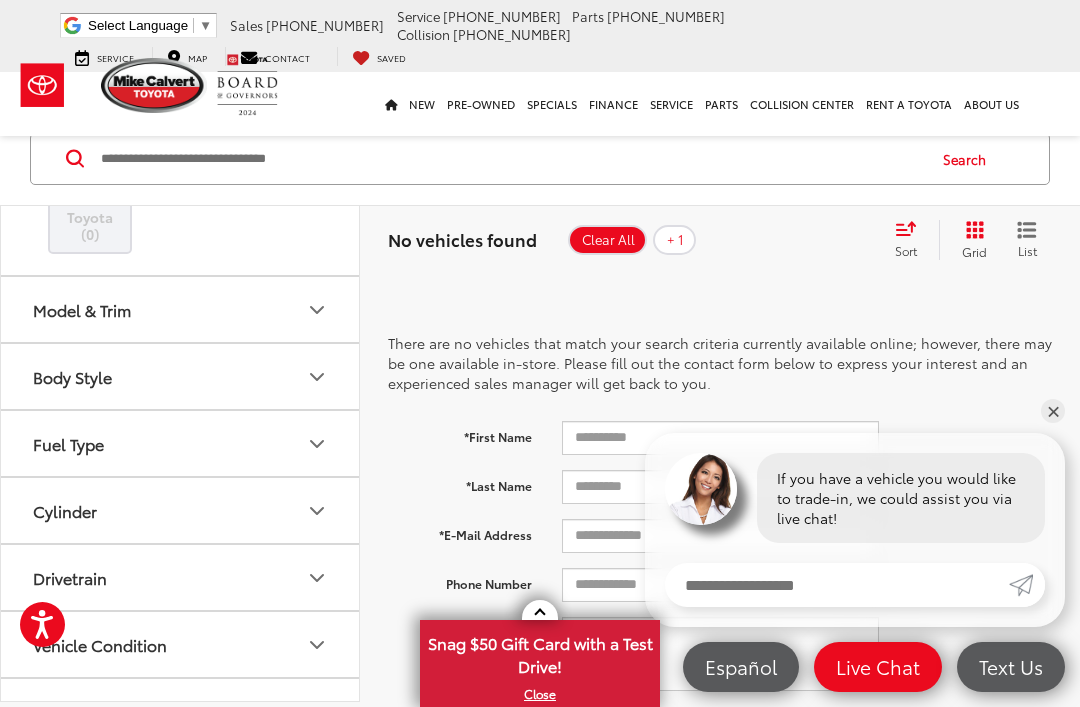 scroll, scrollTop: 126, scrollLeft: 0, axis: vertical 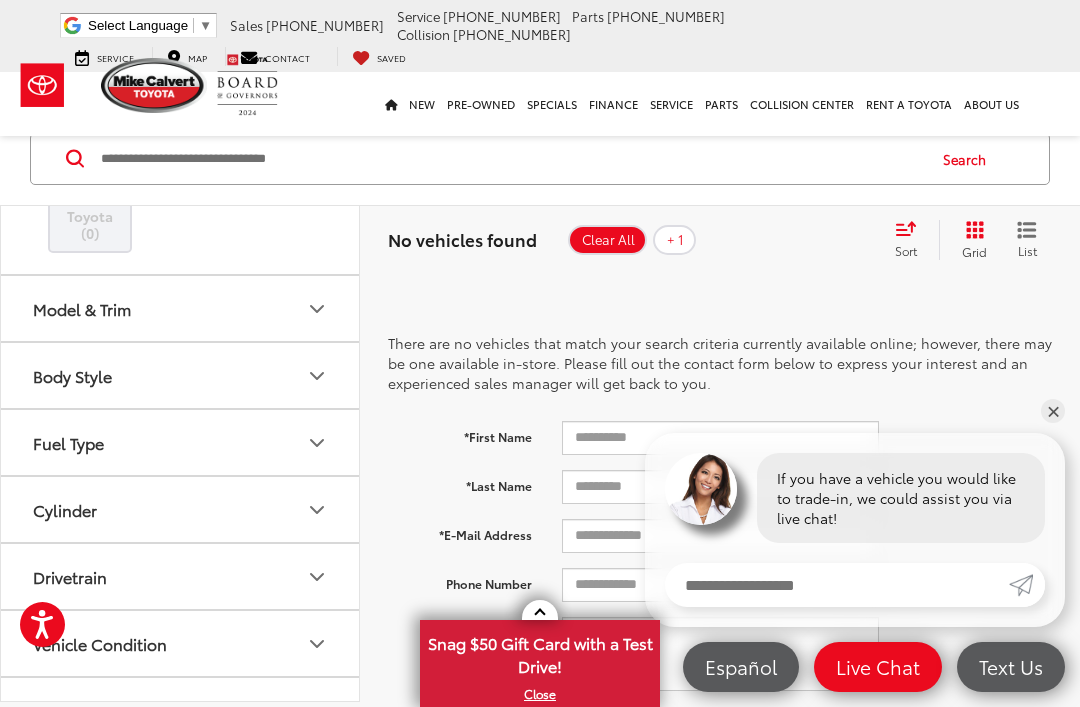 click on "Model & Trim" at bounding box center [82, 308] 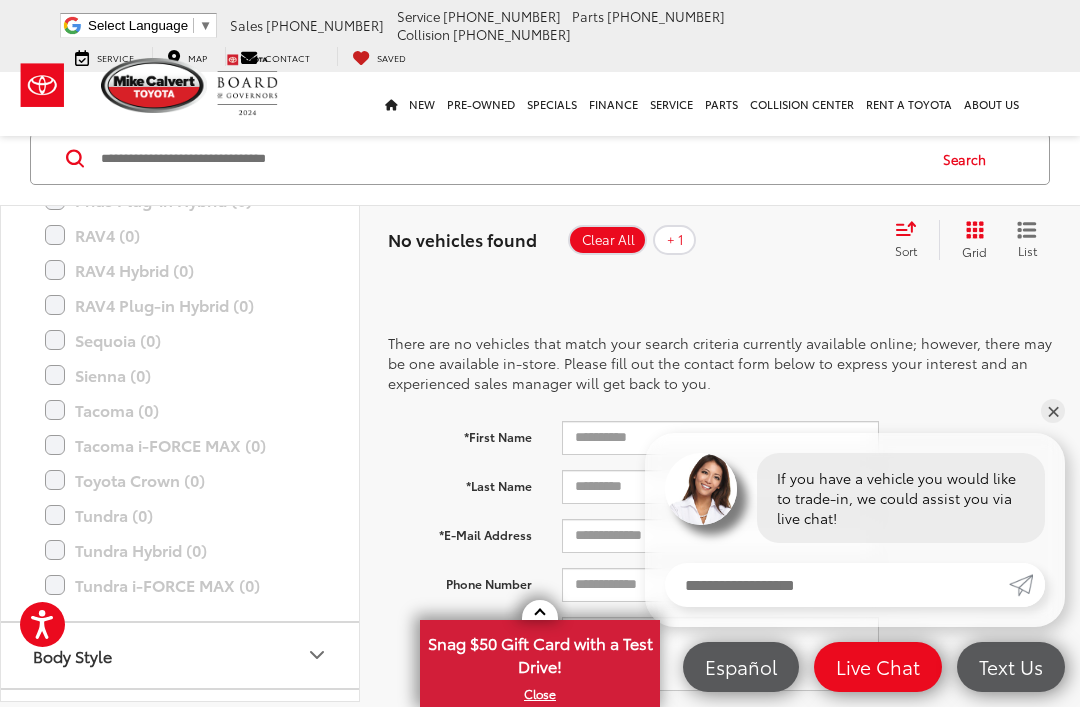 scroll, scrollTop: 941, scrollLeft: 0, axis: vertical 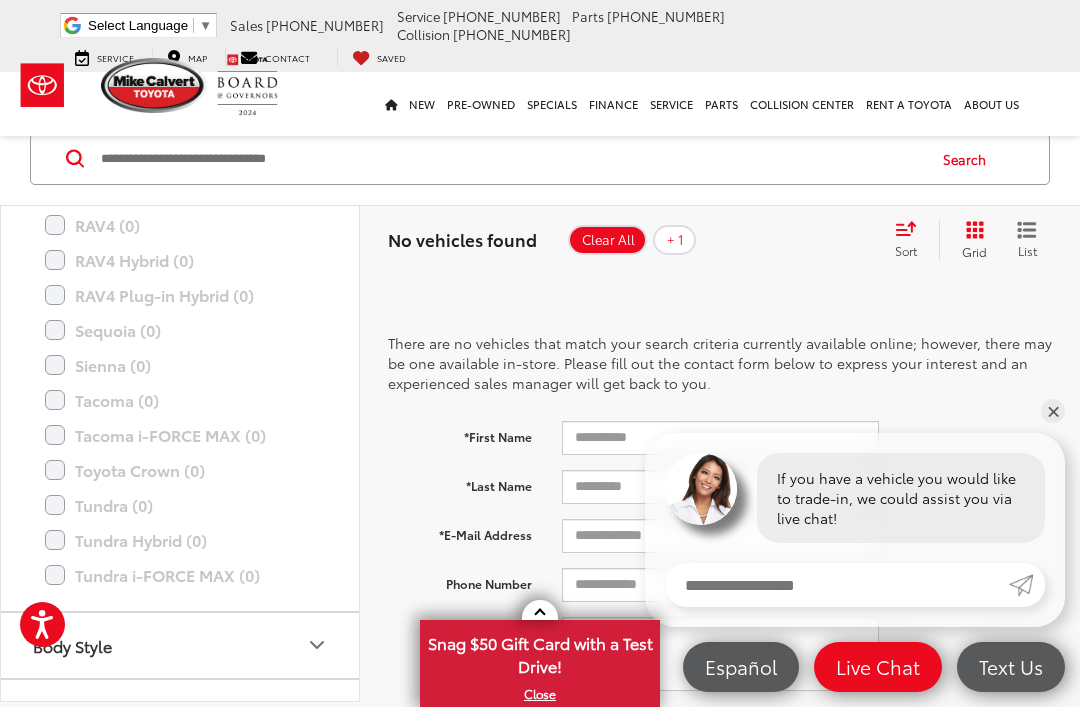 click on "Tundra (0)" at bounding box center (180, 505) 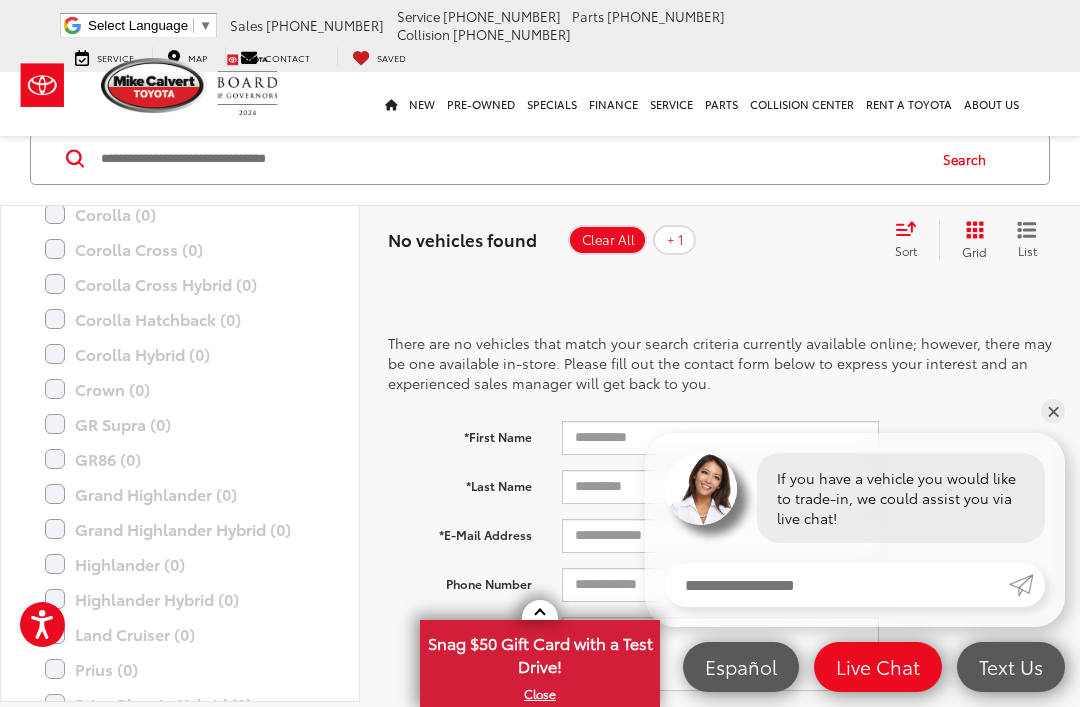 scroll, scrollTop: 397, scrollLeft: 0, axis: vertical 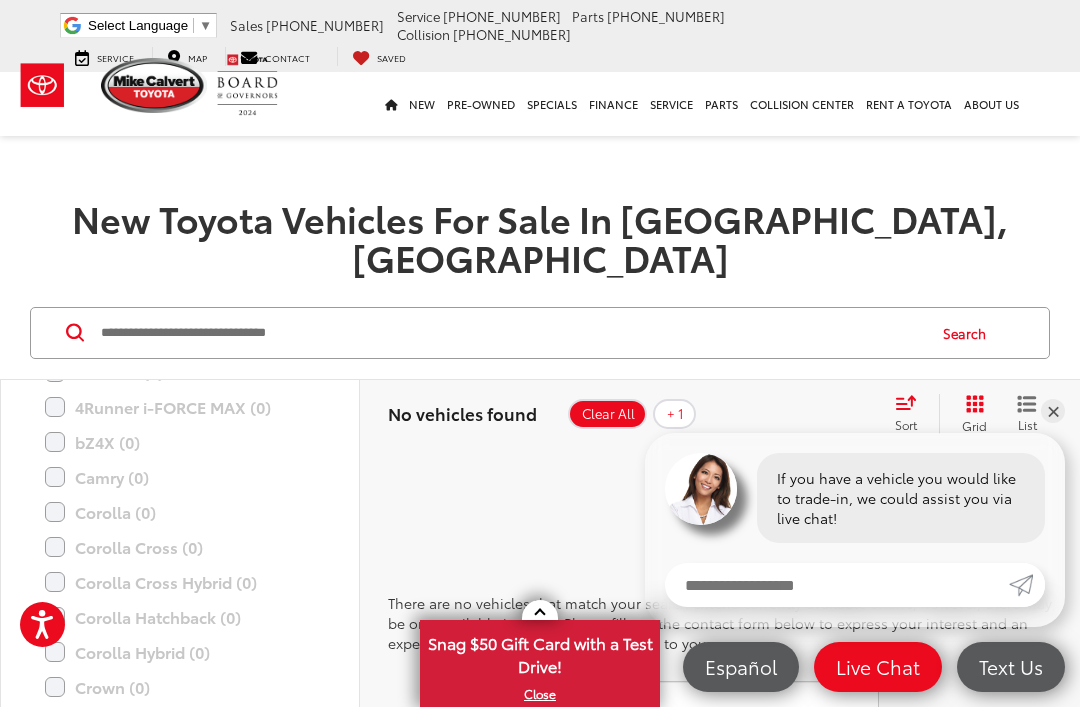 click at bounding box center (511, 333) 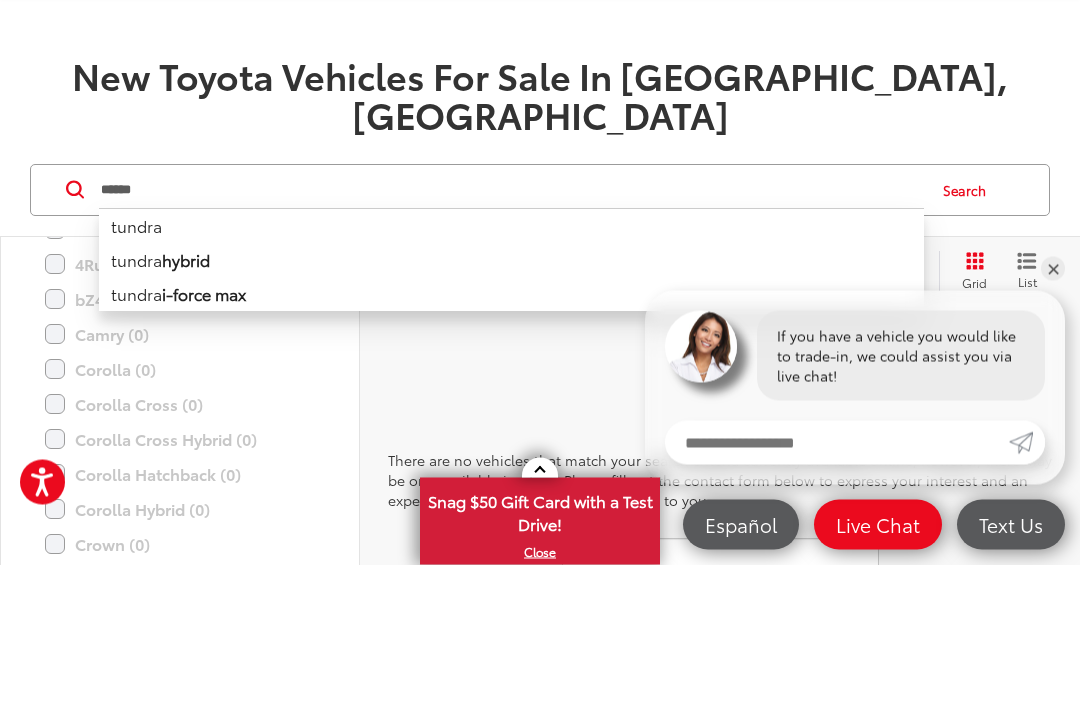 click on "tundra" at bounding box center (511, 368) 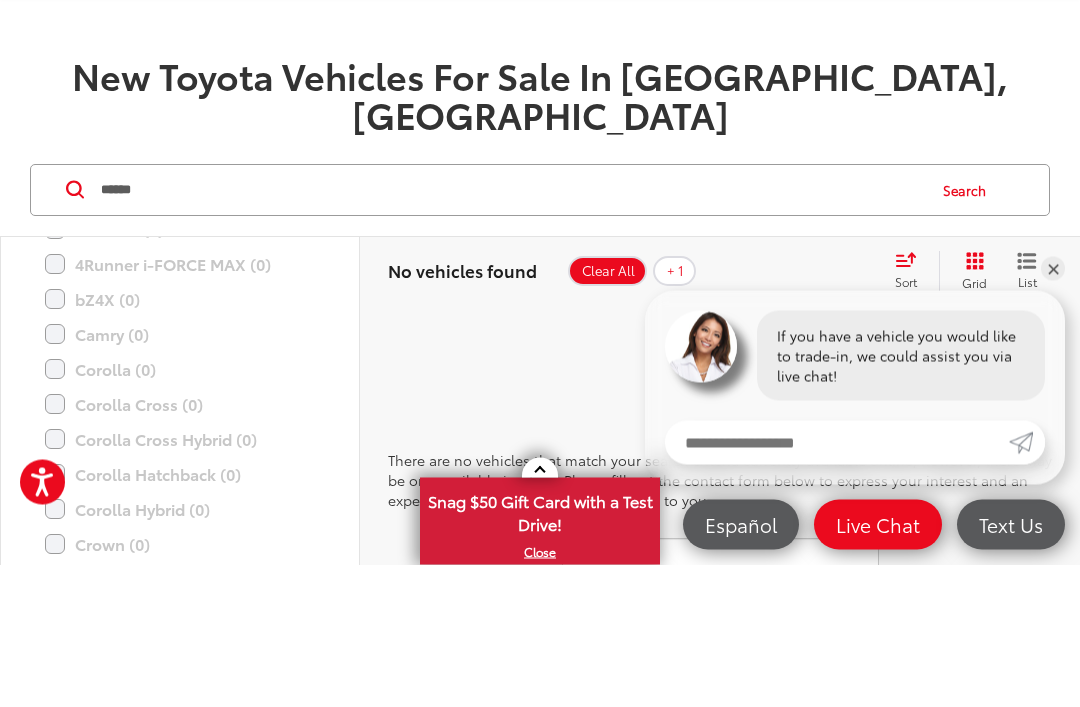type on "******" 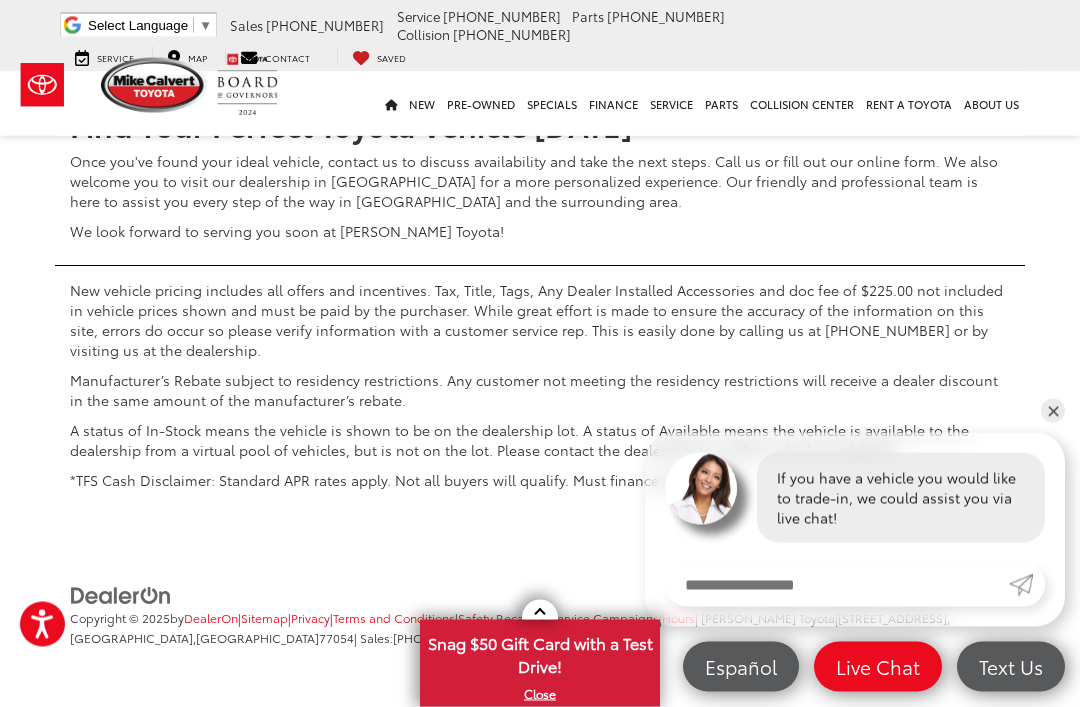scroll, scrollTop: 9244, scrollLeft: 0, axis: vertical 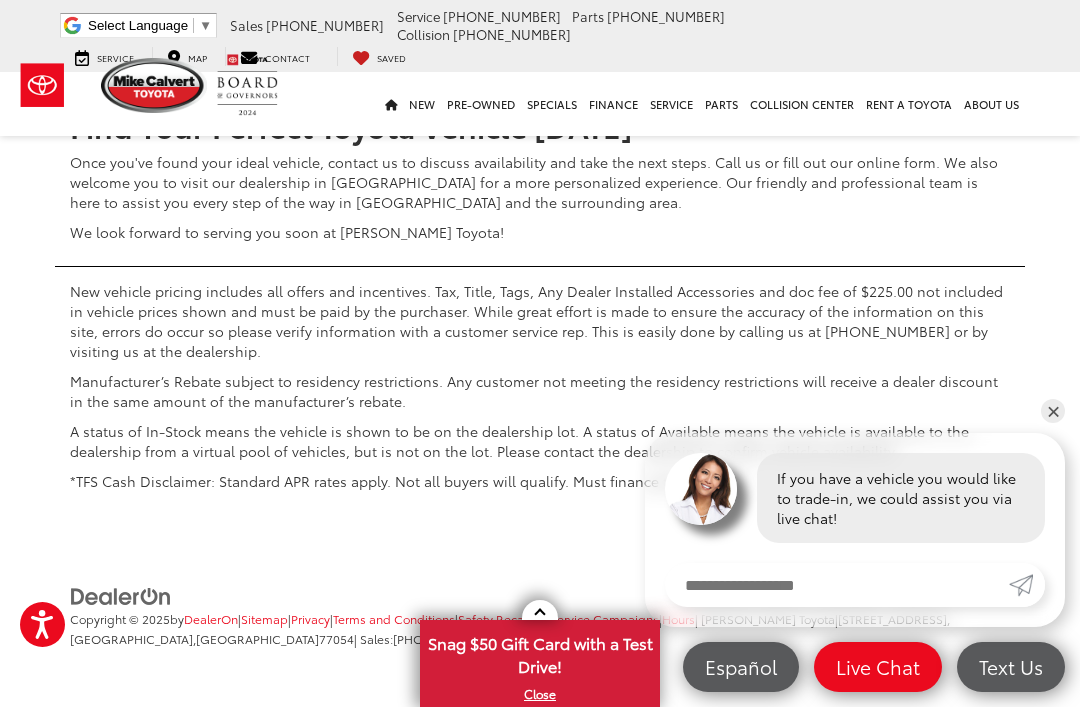 click on "2" at bounding box center (758, -306) 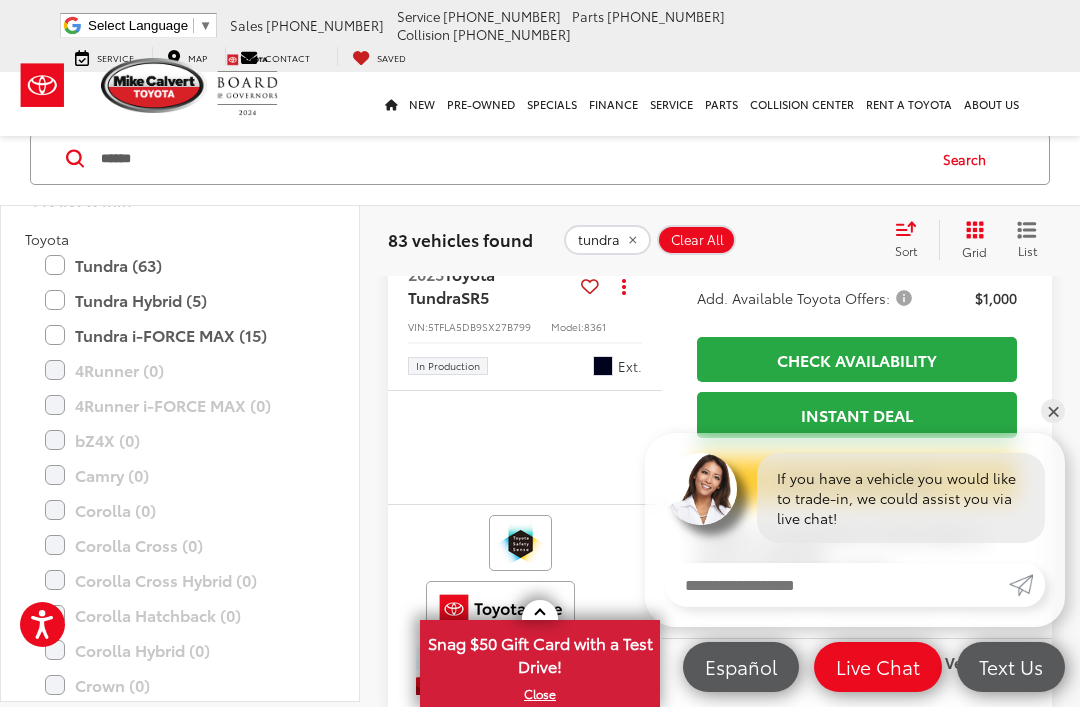 scroll, scrollTop: 2649, scrollLeft: 0, axis: vertical 